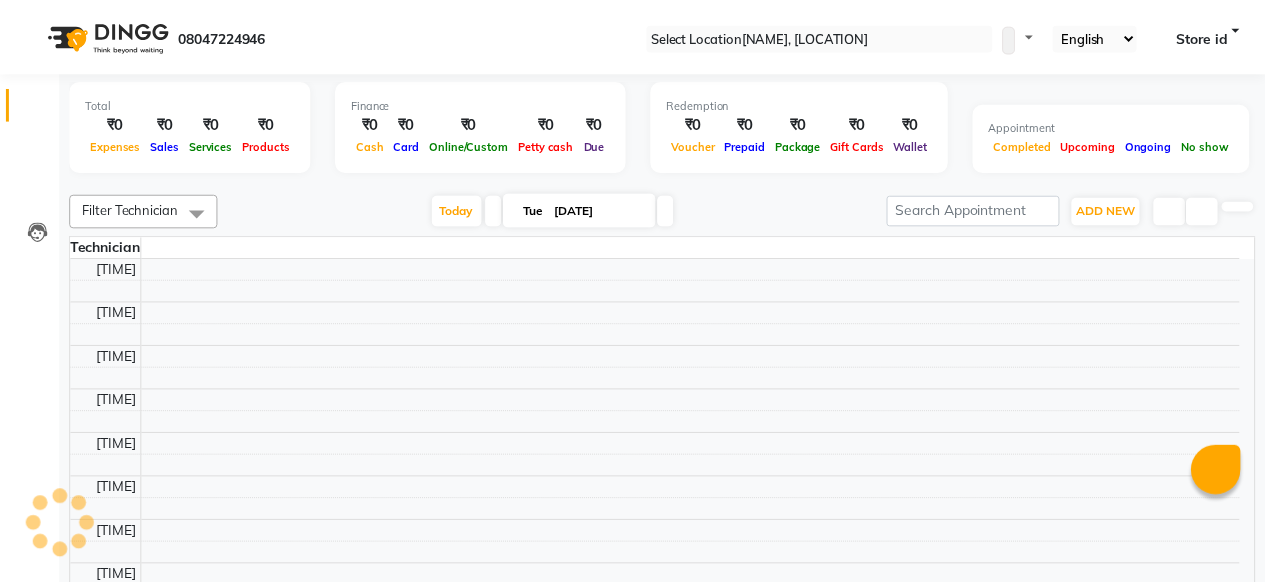scroll, scrollTop: 0, scrollLeft: 0, axis: both 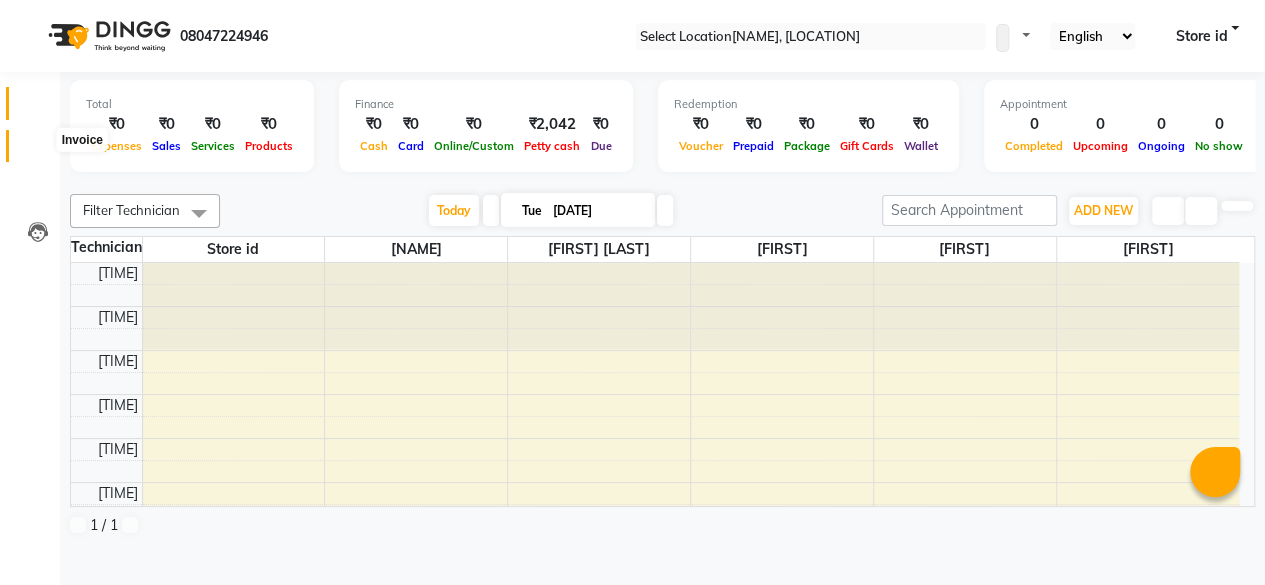 click at bounding box center (38, 151) 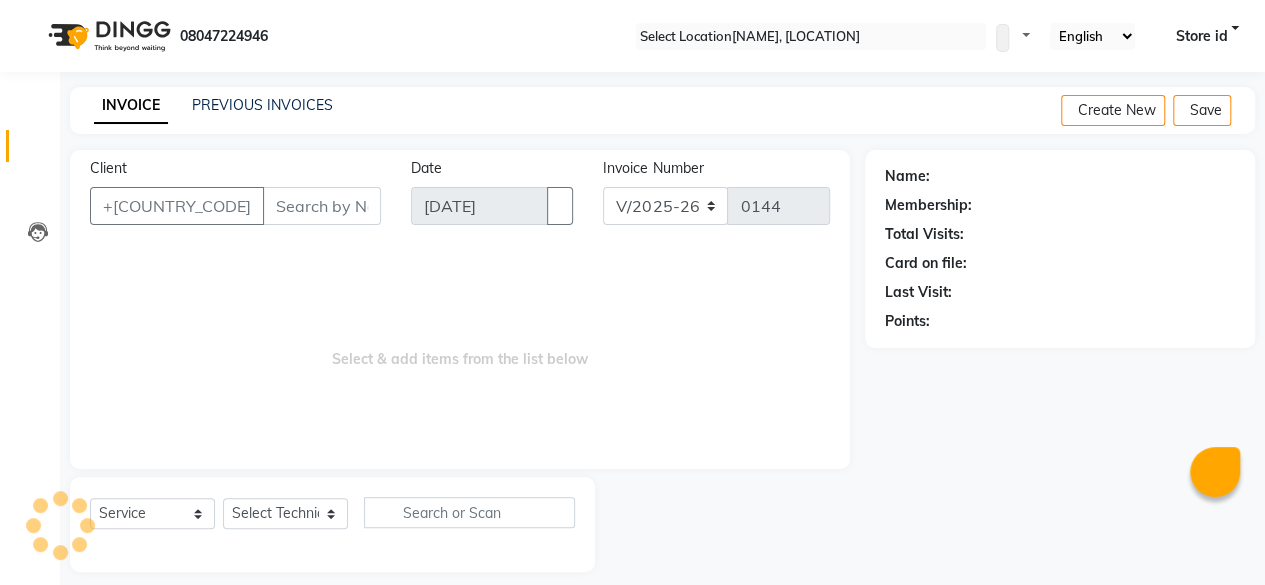 click on "Client" at bounding box center [322, 206] 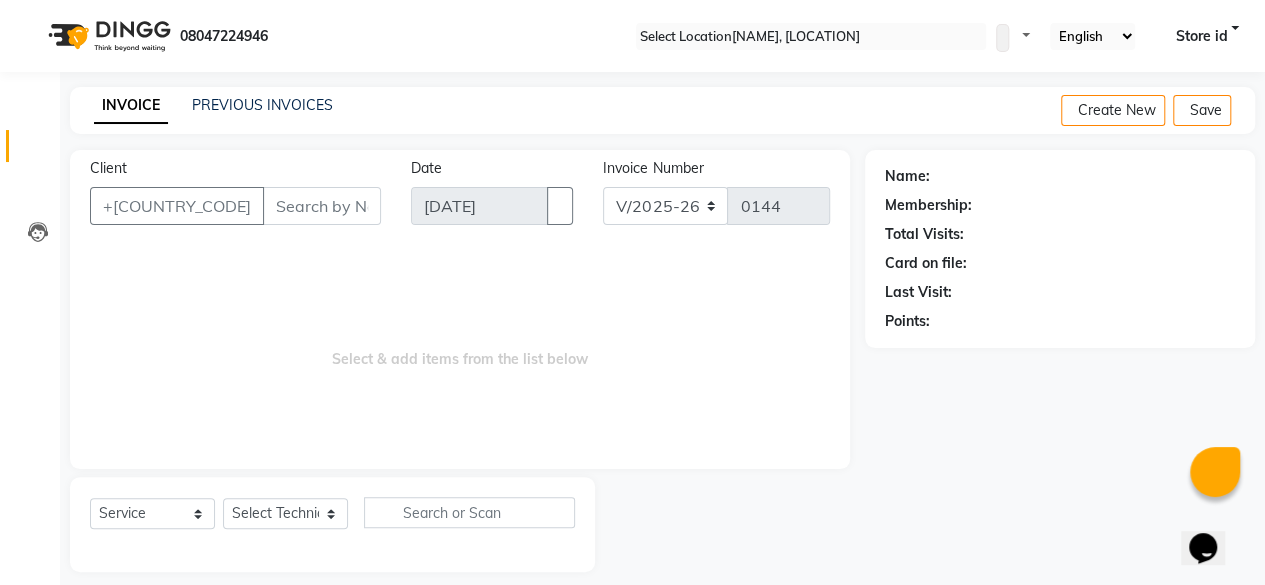 scroll, scrollTop: 0, scrollLeft: 0, axis: both 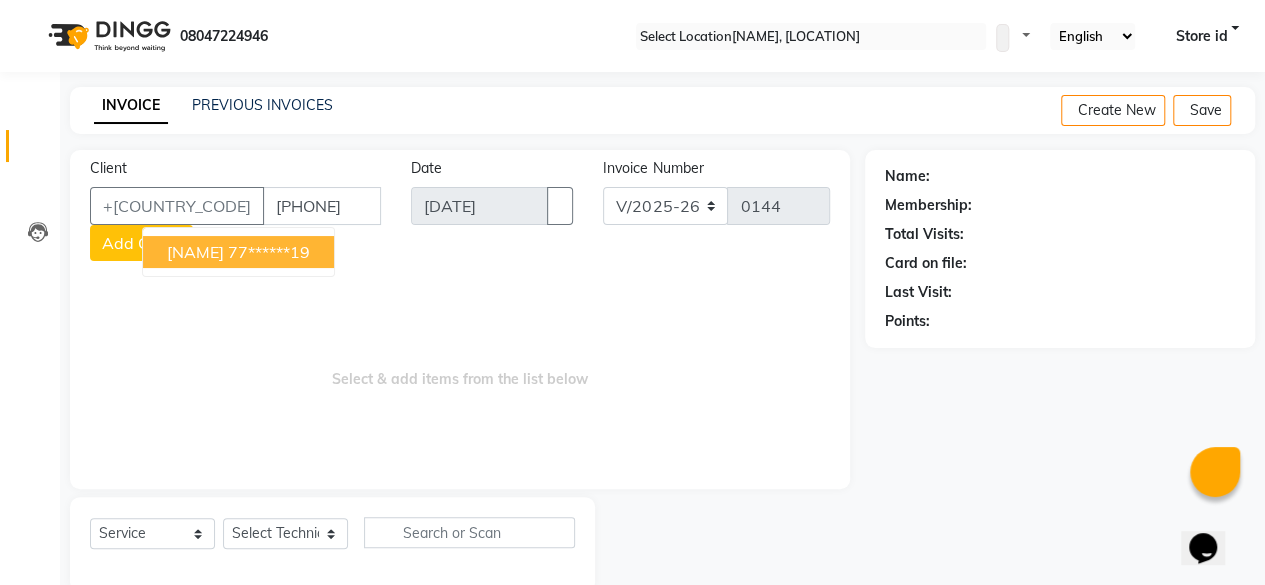 click on "77******19" at bounding box center (269, 252) 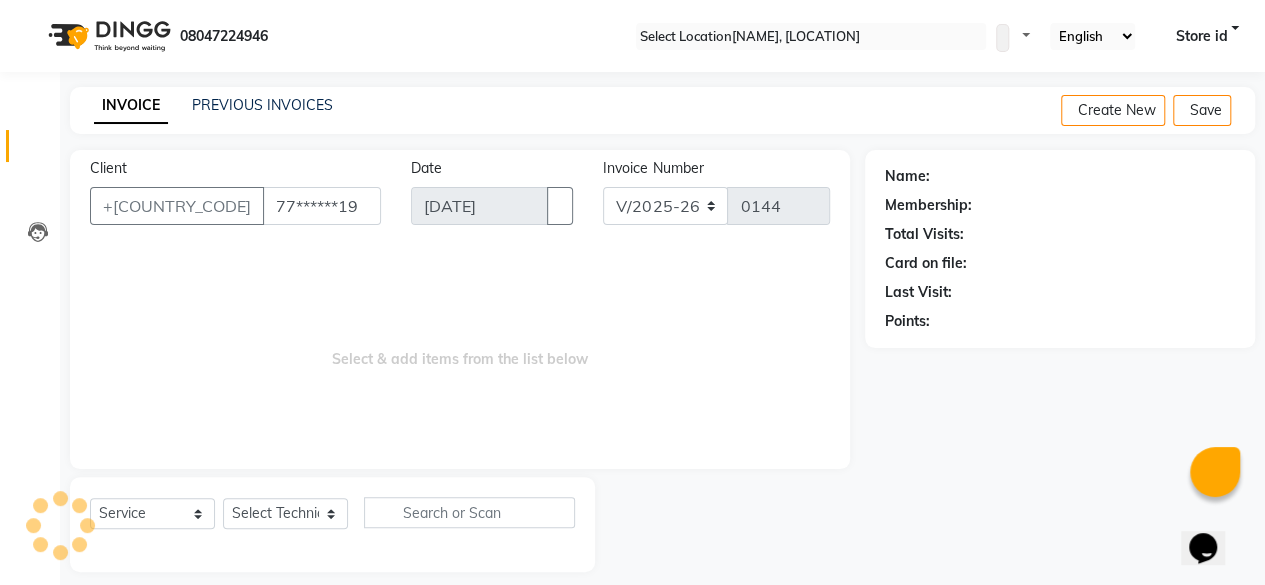 type on "77******19" 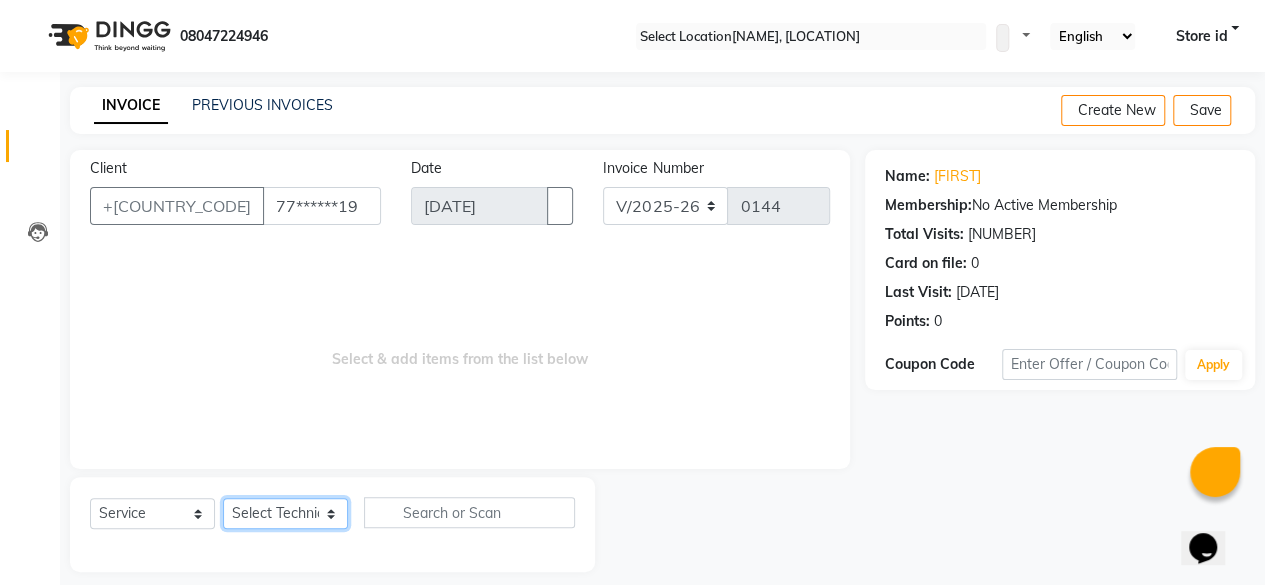click on "Select Technician [FIRST] [FIRST] [FIRST] [FIRST] Store id" at bounding box center [285, 513] 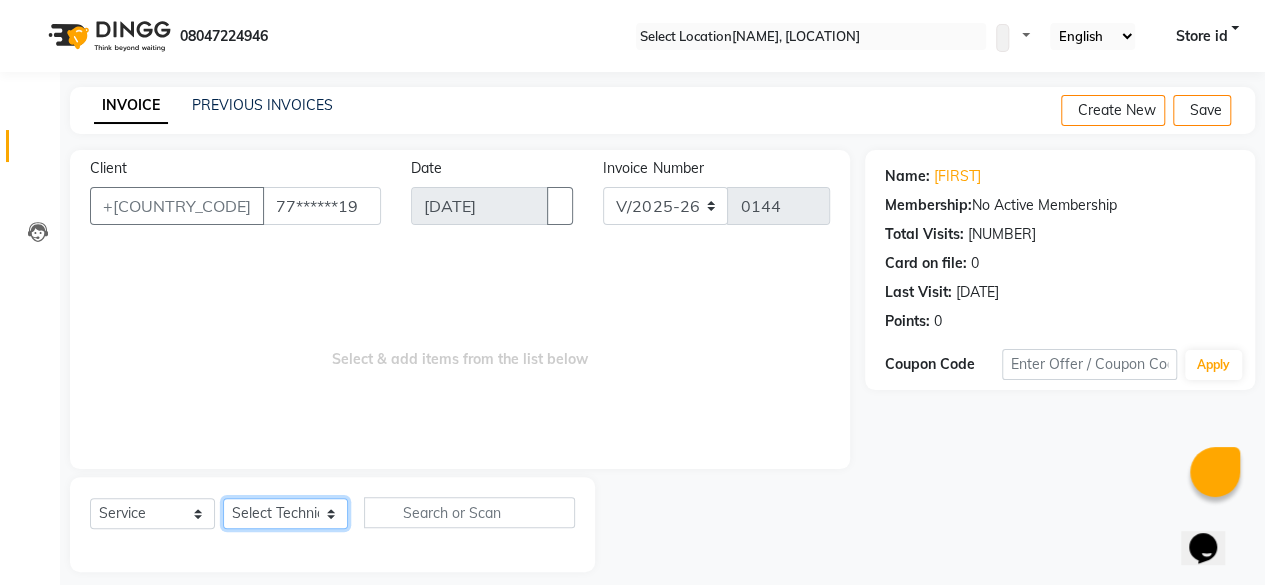 select on "79360" 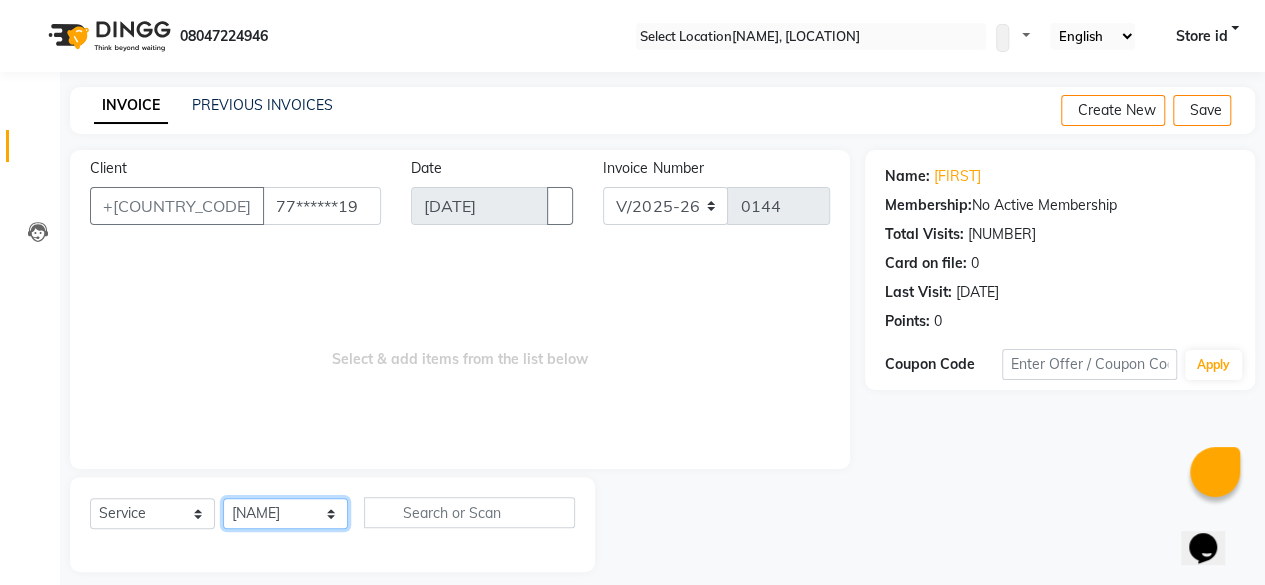 click on "Select Technician [FIRST] [FIRST] [FIRST] [FIRST] Store id" at bounding box center (285, 513) 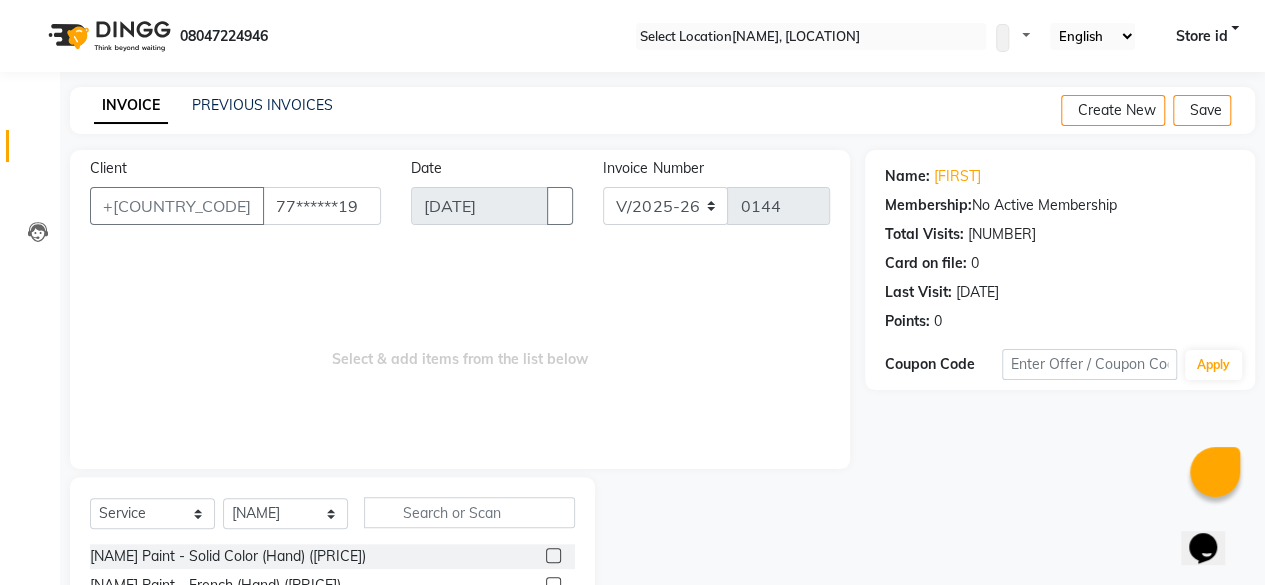 click on "[NAME] Paint - Solid Color (Hand) ([PRICE])" at bounding box center [332, 556] 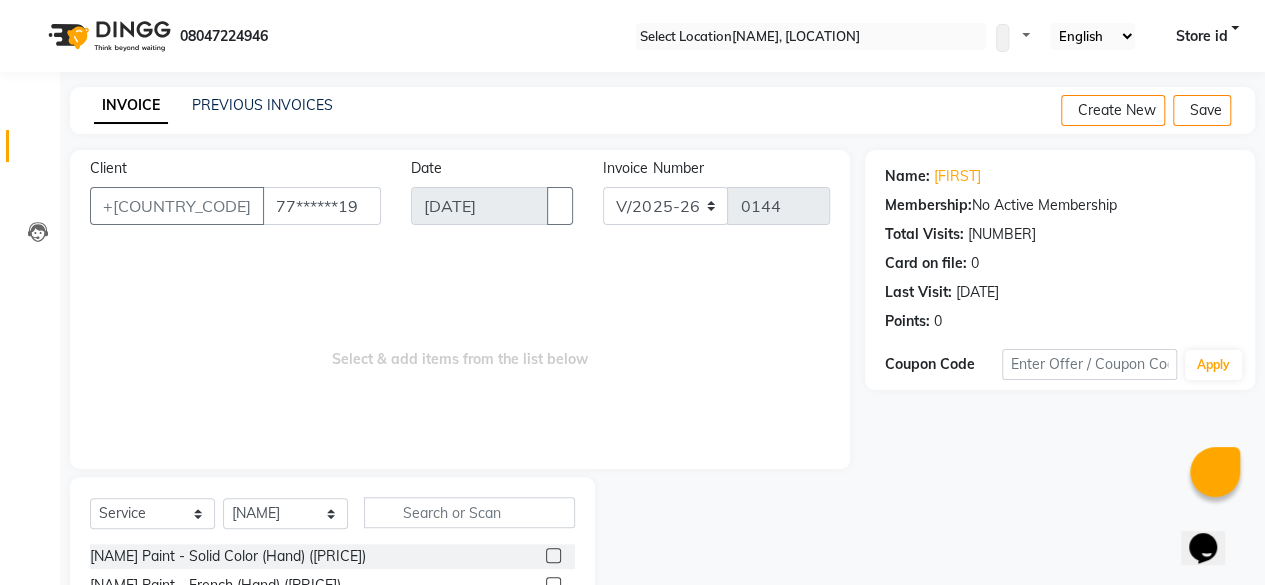 drag, startPoint x: 553, startPoint y: 542, endPoint x: 529, endPoint y: 557, distance: 28.301943 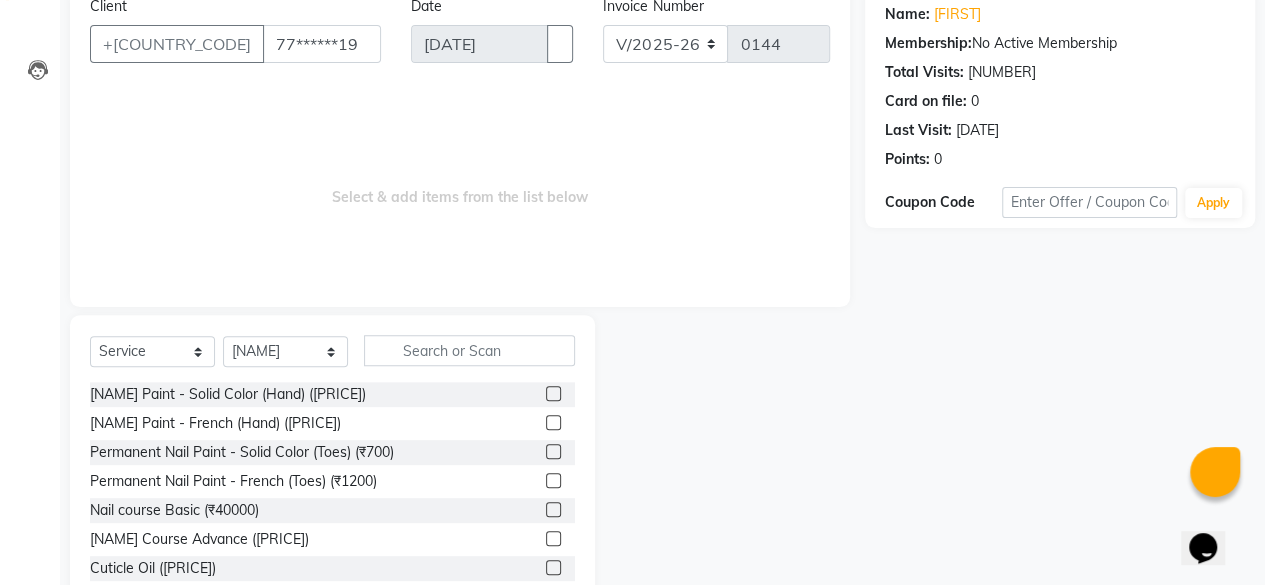 scroll, scrollTop: 172, scrollLeft: 0, axis: vertical 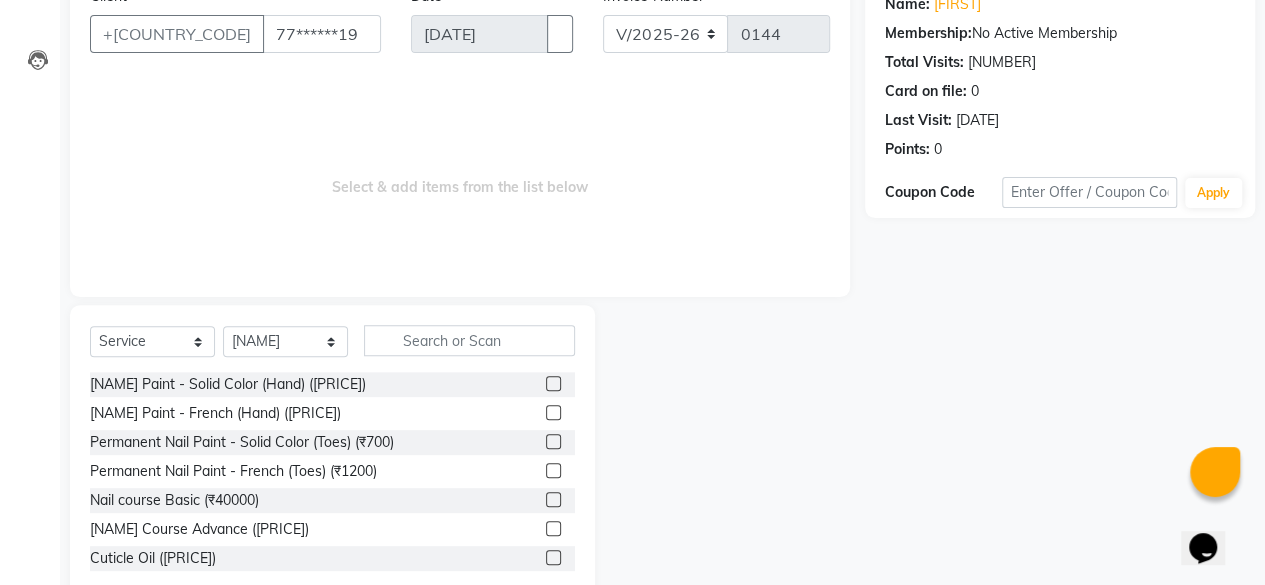 click at bounding box center (553, 383) 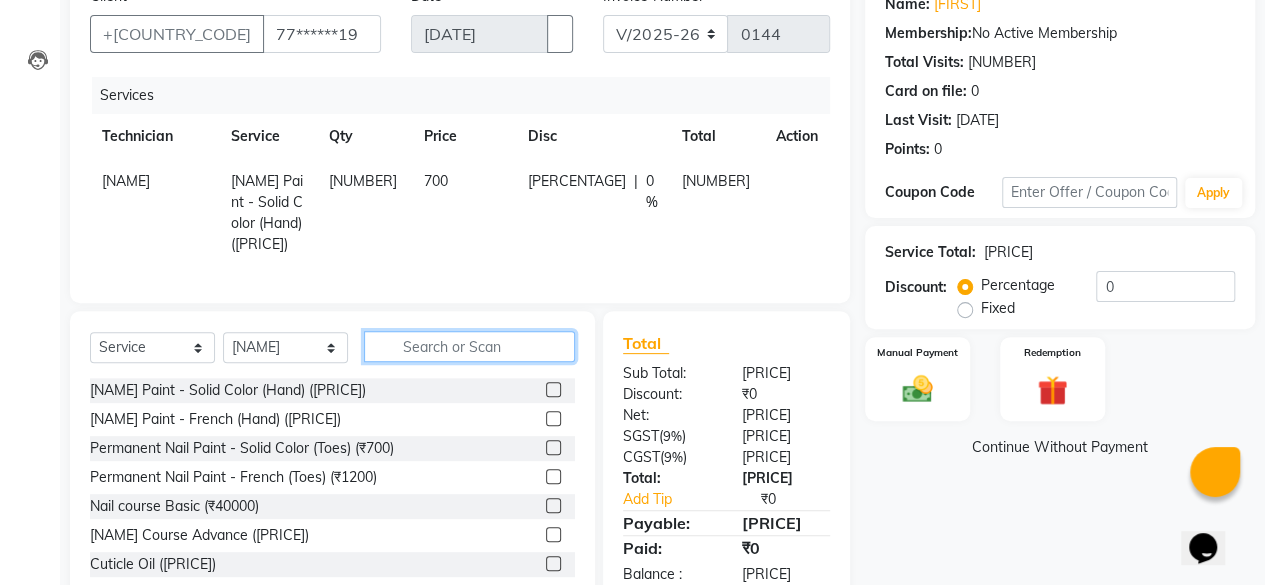 click at bounding box center [469, 346] 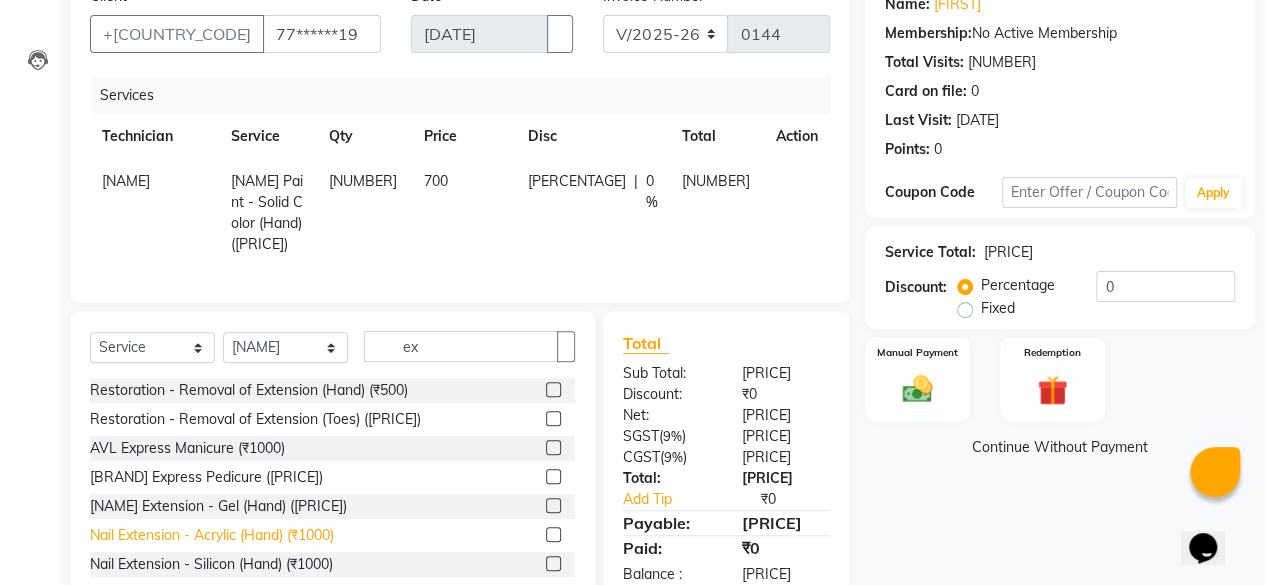 click on "Nail Extension - Acrylic (Hand) (₹1000)" at bounding box center [249, 390] 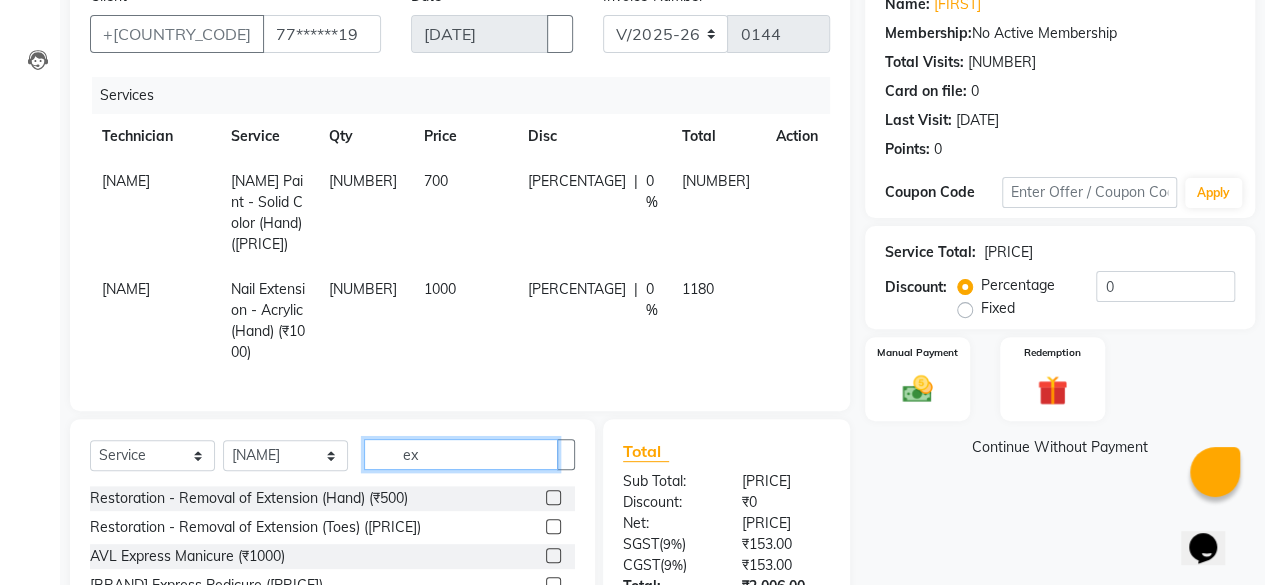 click on "ex" at bounding box center [461, 454] 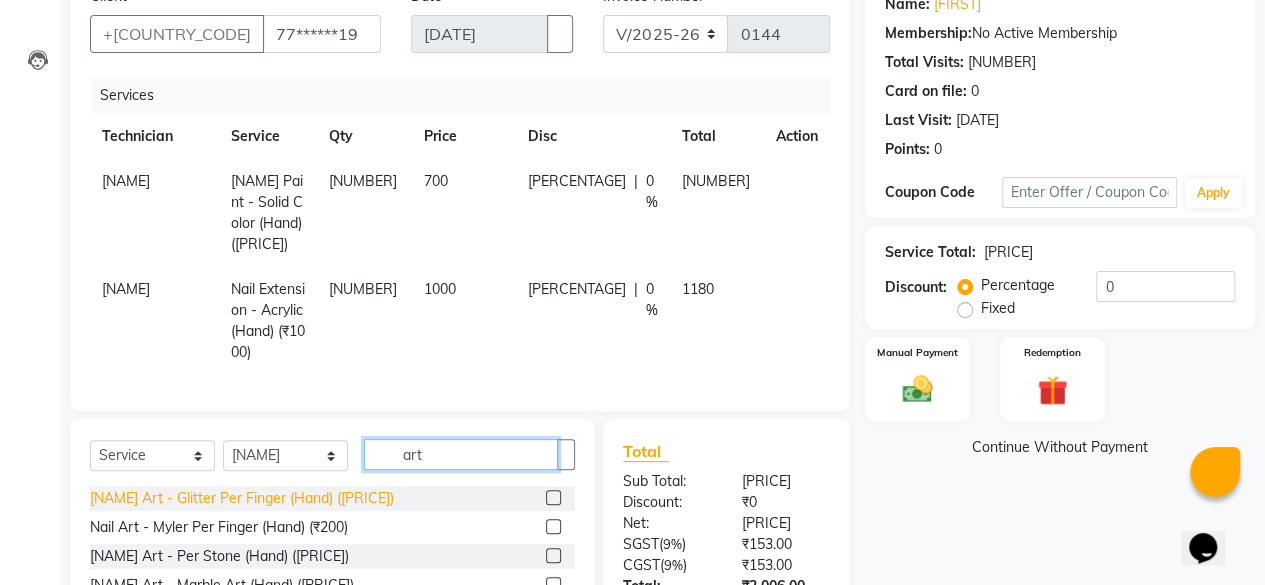 type on "art" 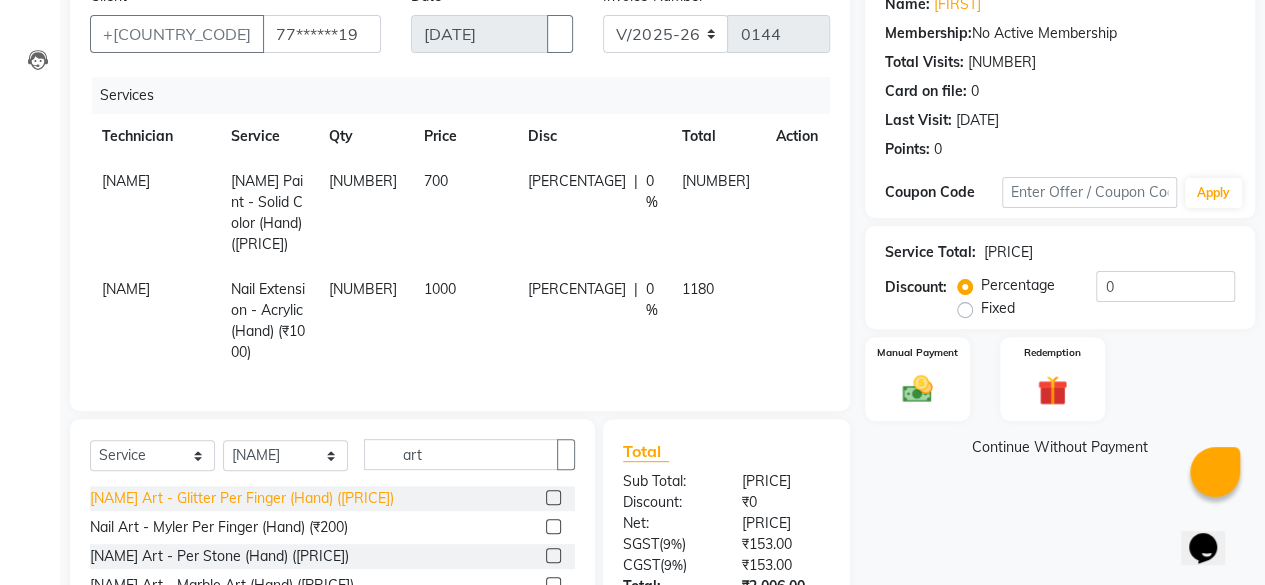 click on "[NAME] Art - Glitter Per Finger (Hand) ([PRICE])" at bounding box center [242, 498] 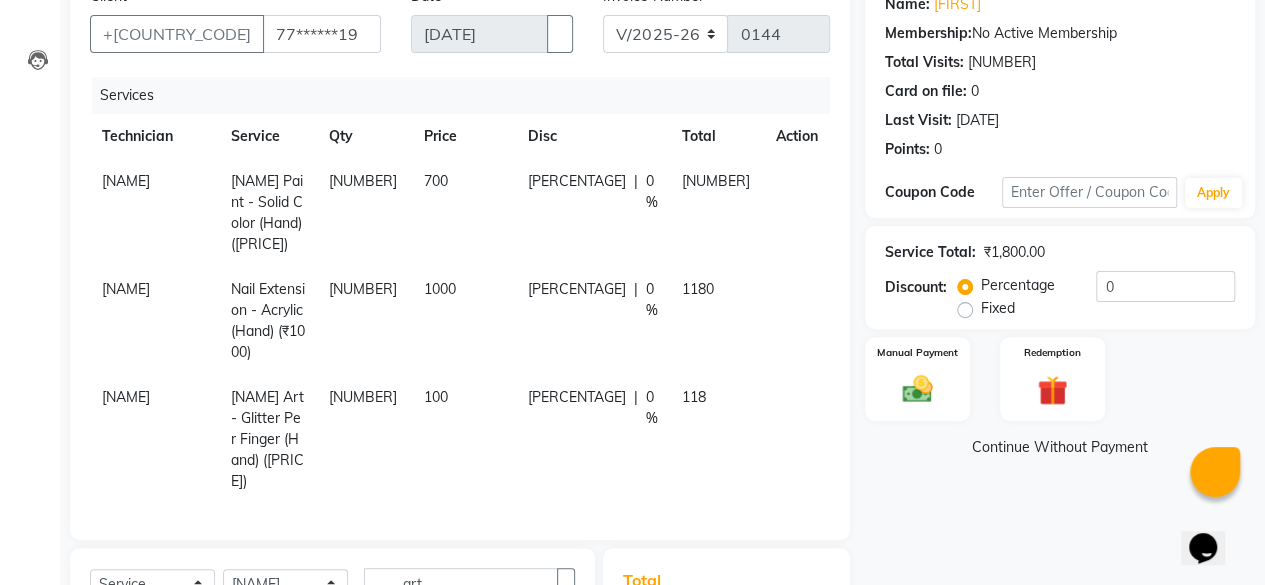 click on "[NUMBER]" at bounding box center [364, 213] 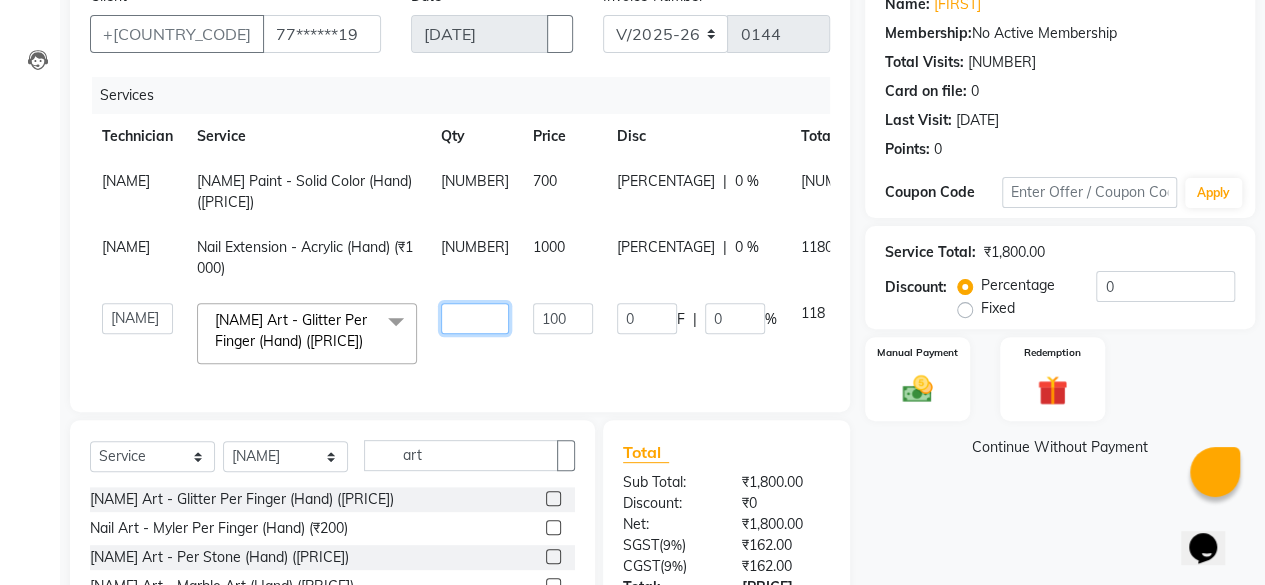 click on "[NUMBER]" at bounding box center (475, 318) 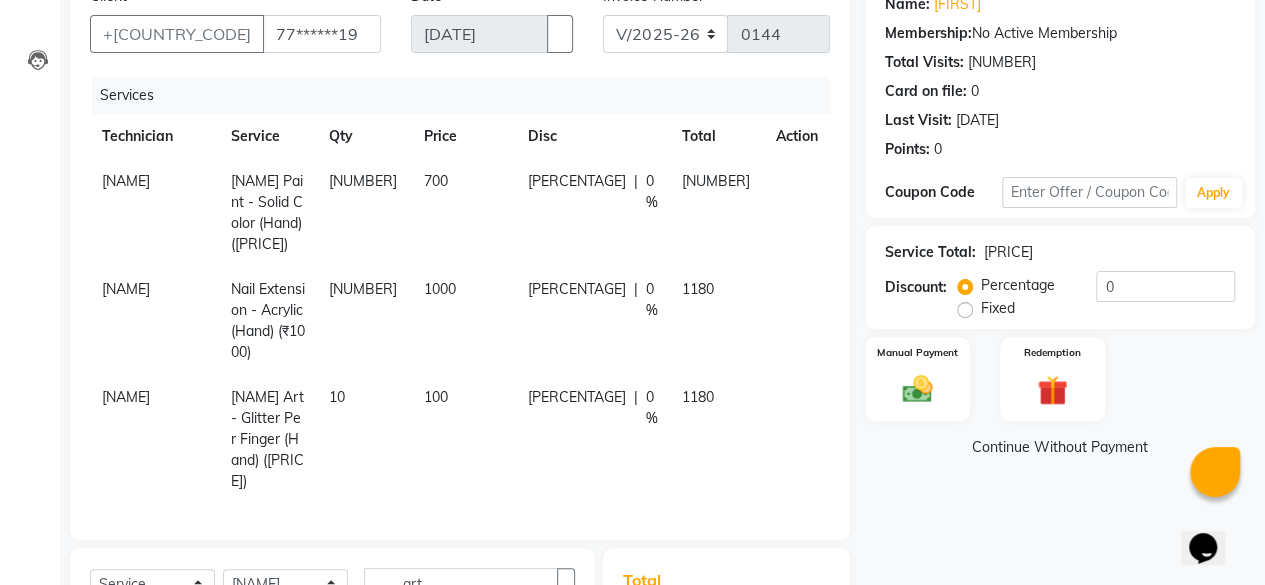 click on "Name: [FIRST] Membership:  No Active Membership  Total Visits:  1 Card on file:  0 Last Visit:   [DATE] Points:   0  Coupon Code Apply Service Total:  [PRICE]  Discount:  Percentage   Fixed  0 Manual Payment Redemption  Continue Without Payment" at bounding box center [1067, 410] 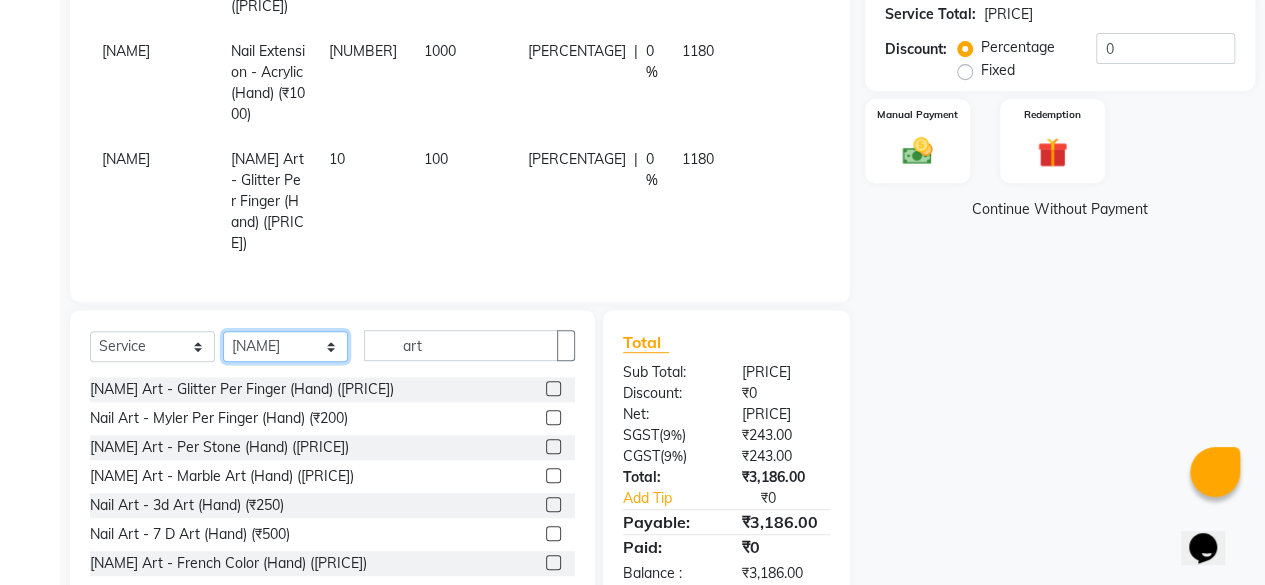 click on "Select Technician [FIRST] [FIRST] [FIRST] [FIRST] Store id" at bounding box center [285, 346] 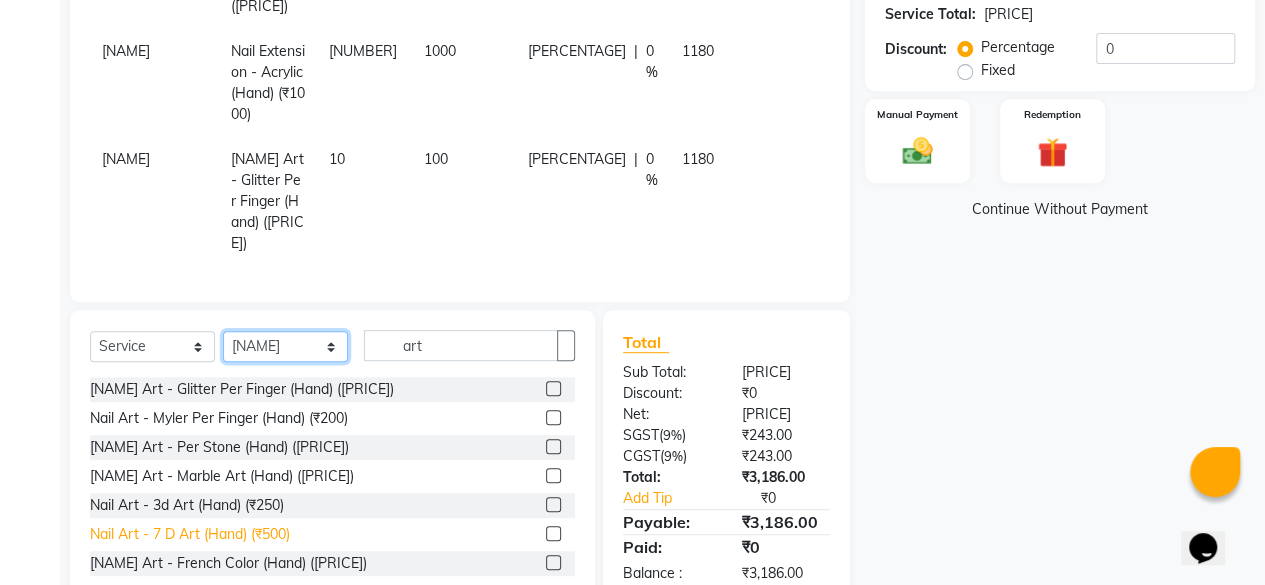 select on "[PHONE]" 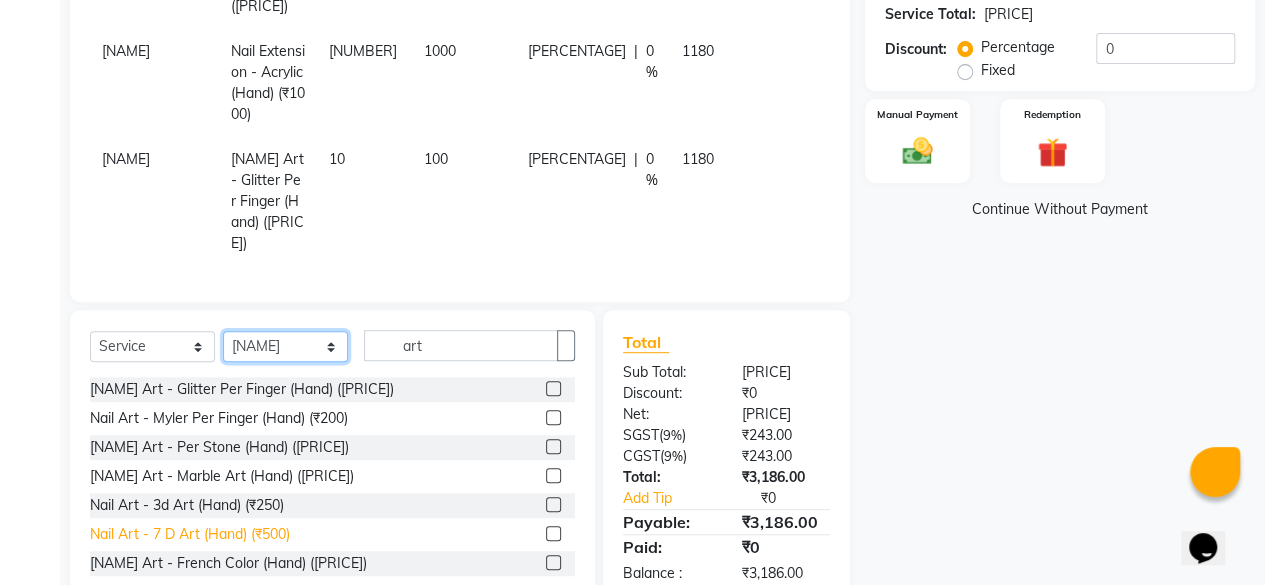 click on "Select Technician [FIRST] [FIRST] [FIRST] [FIRST] Store id" at bounding box center [285, 346] 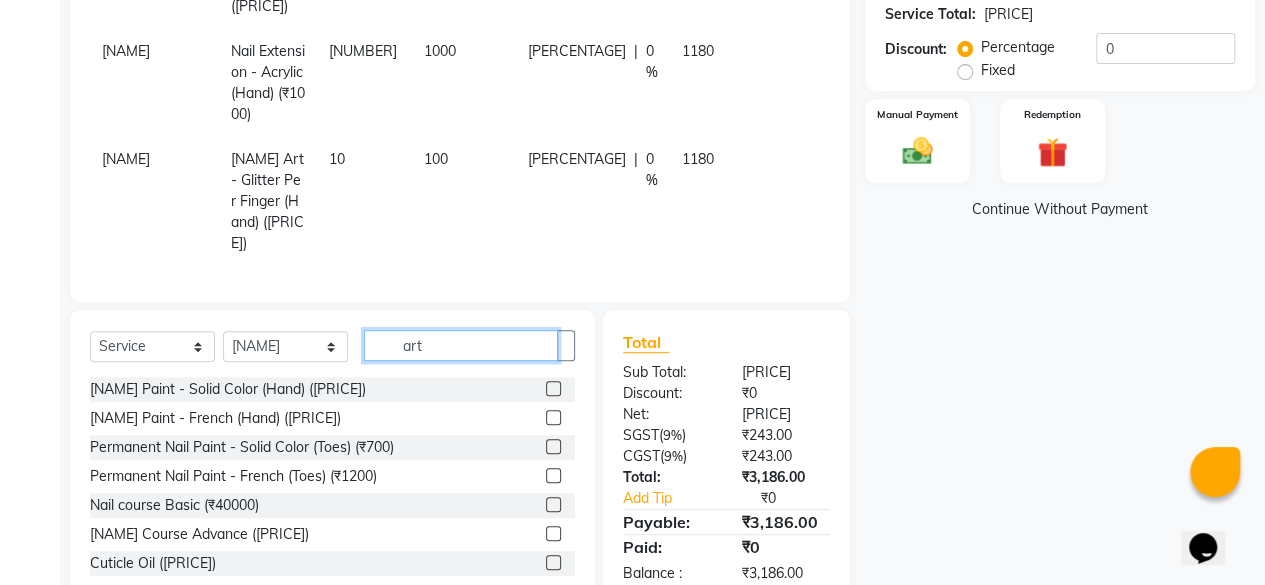 click on "art" at bounding box center (461, 345) 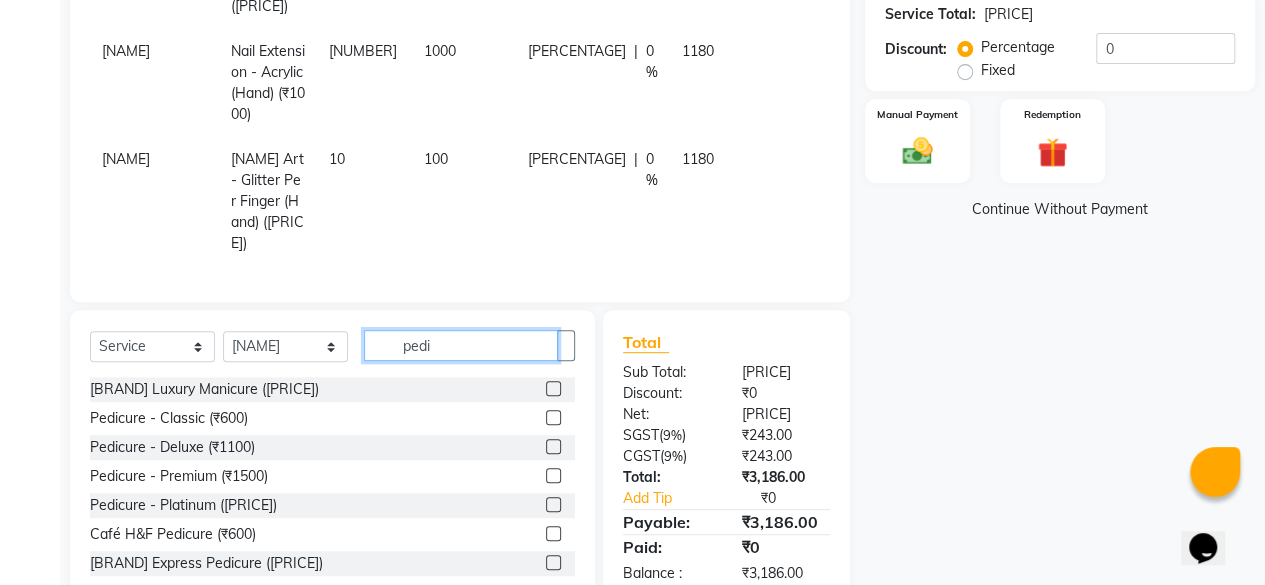 click on "pedi" at bounding box center (461, 345) 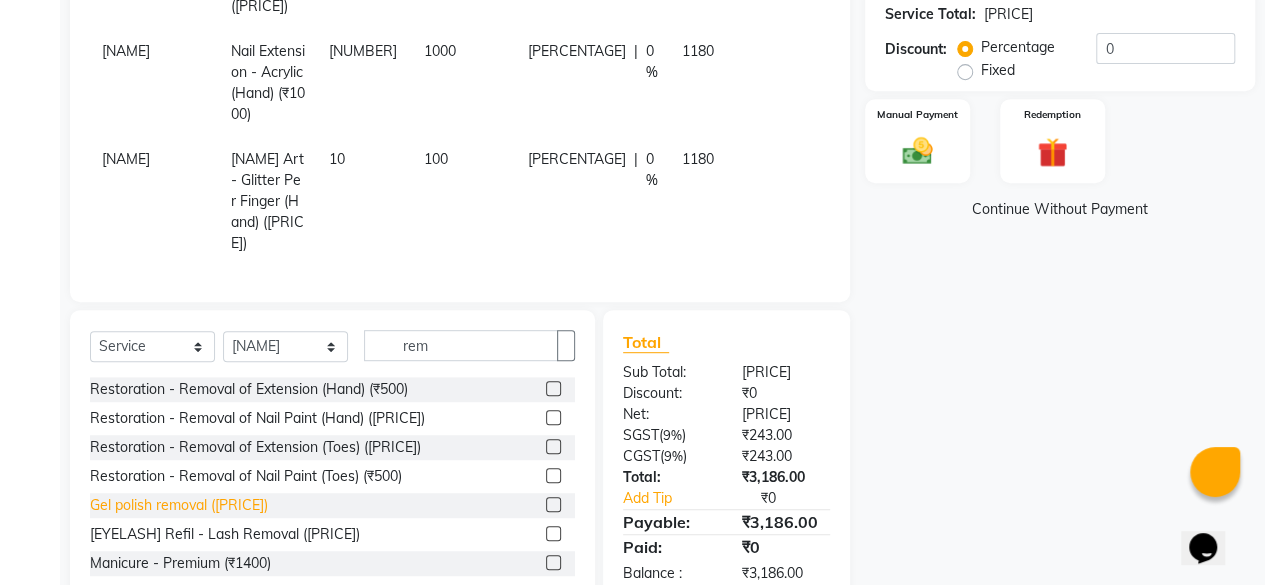 click on "Gel polish removal ([PRICE])" at bounding box center [249, 389] 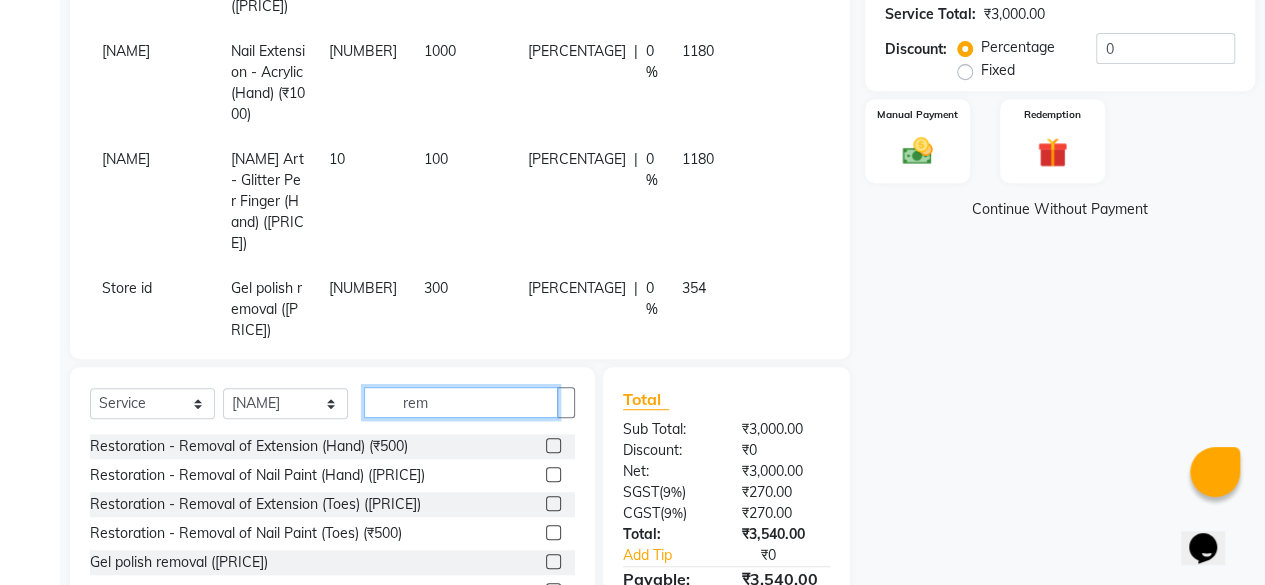 click on "rem" at bounding box center [461, 402] 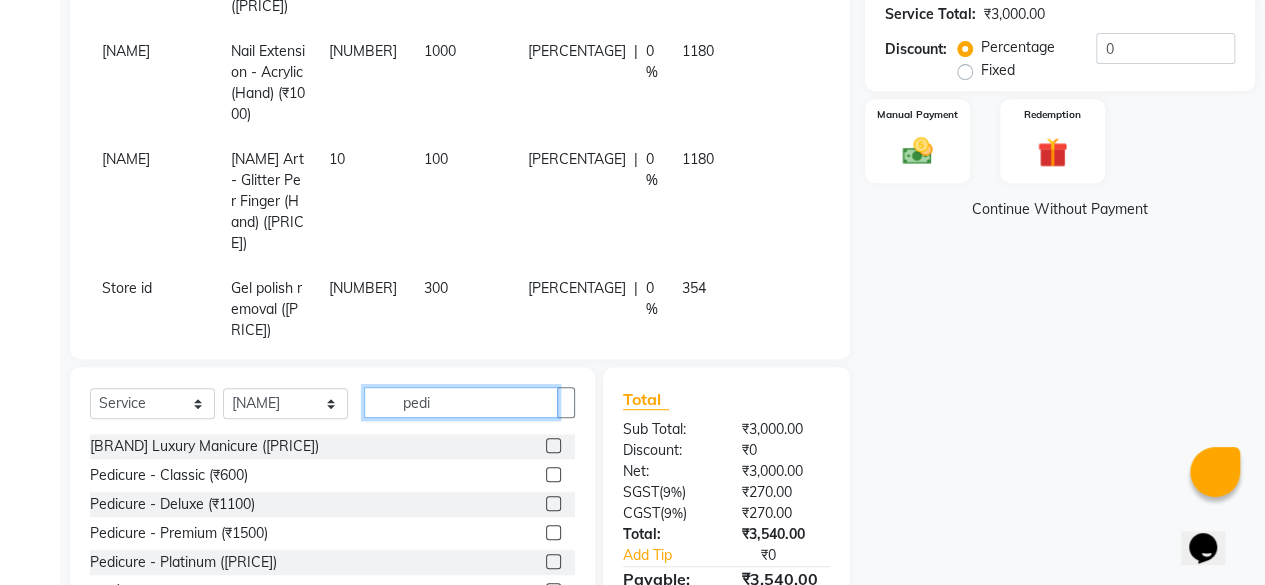 scroll, scrollTop: 476, scrollLeft: 0, axis: vertical 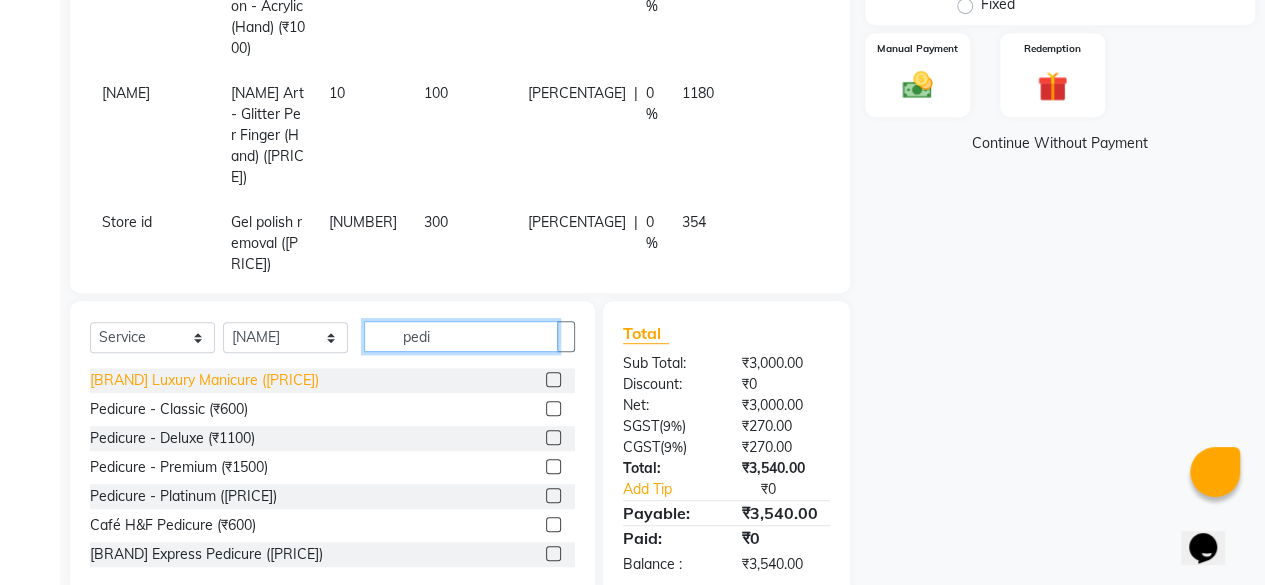 type on "pedi" 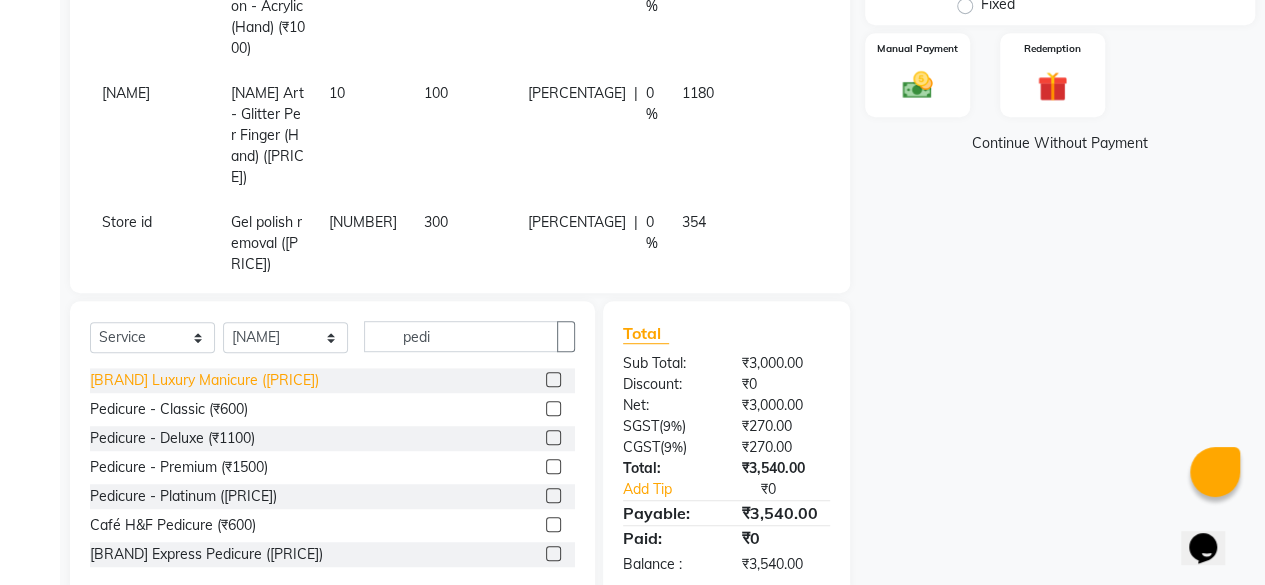 click on "[BRAND] Luxury Manicure ([PRICE])" at bounding box center [204, 380] 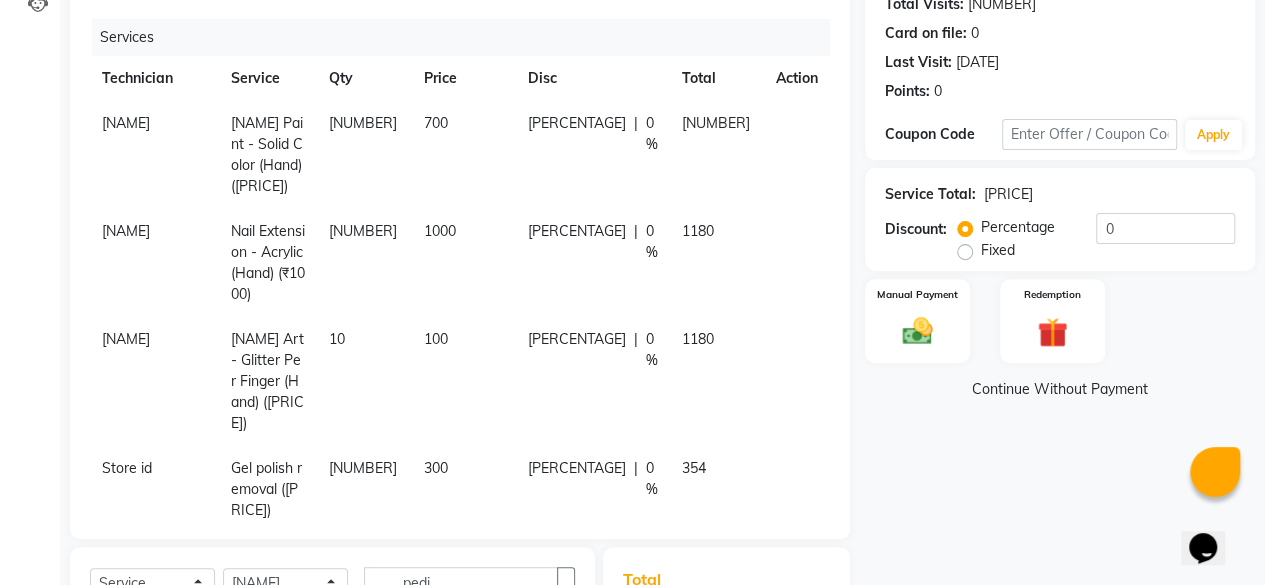 scroll, scrollTop: 0, scrollLeft: 0, axis: both 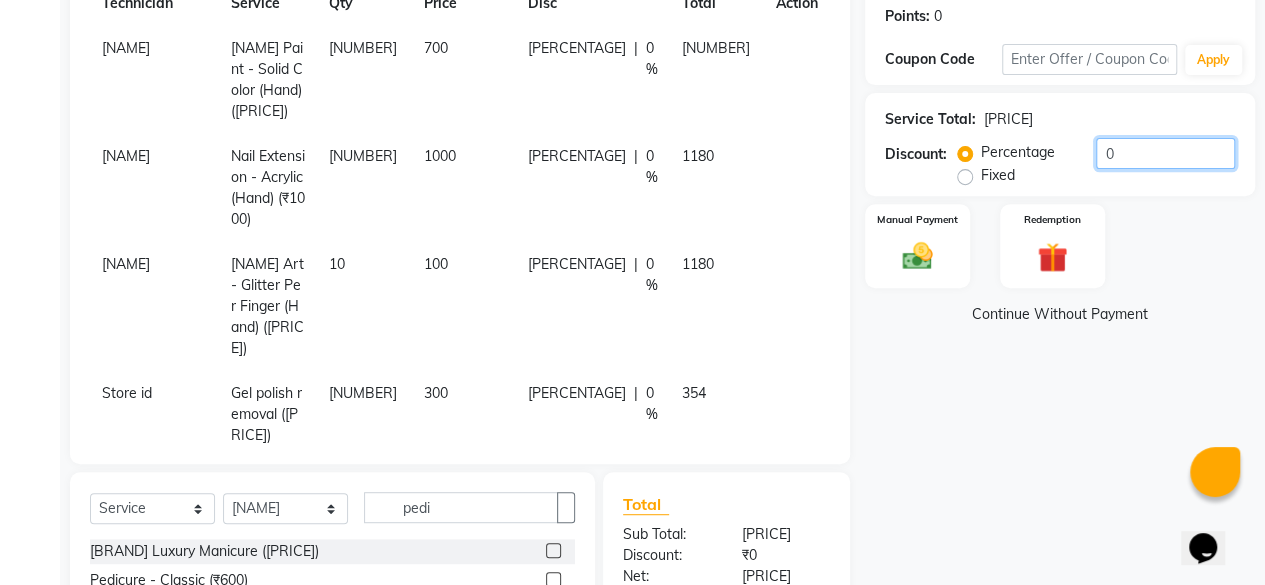 click on "0" at bounding box center [1165, 153] 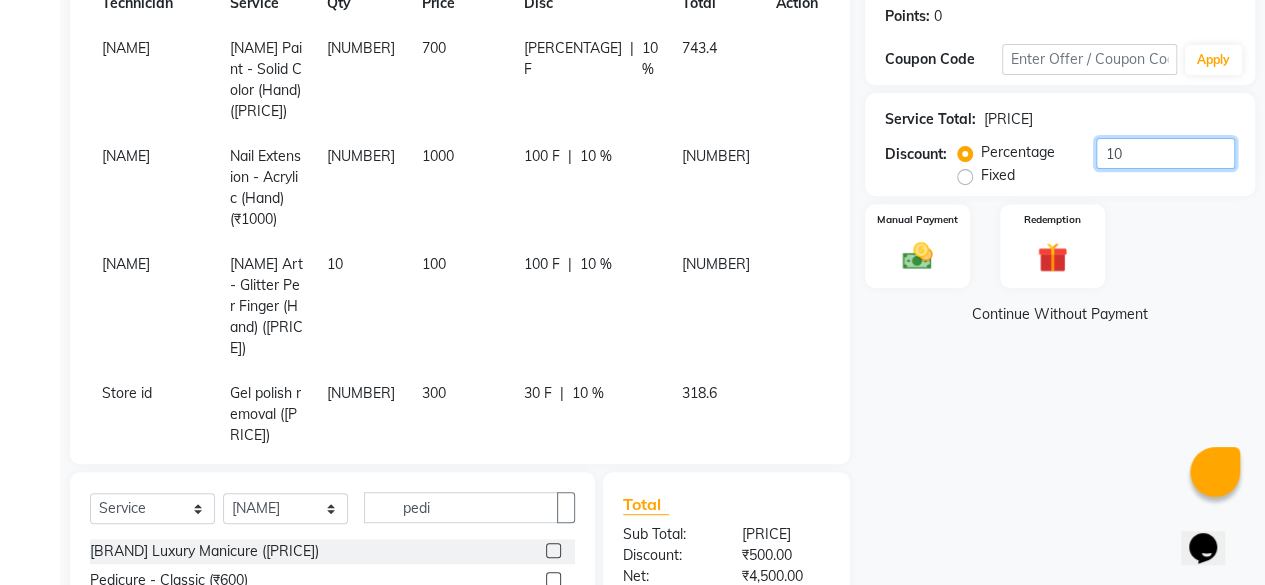 type on "10" 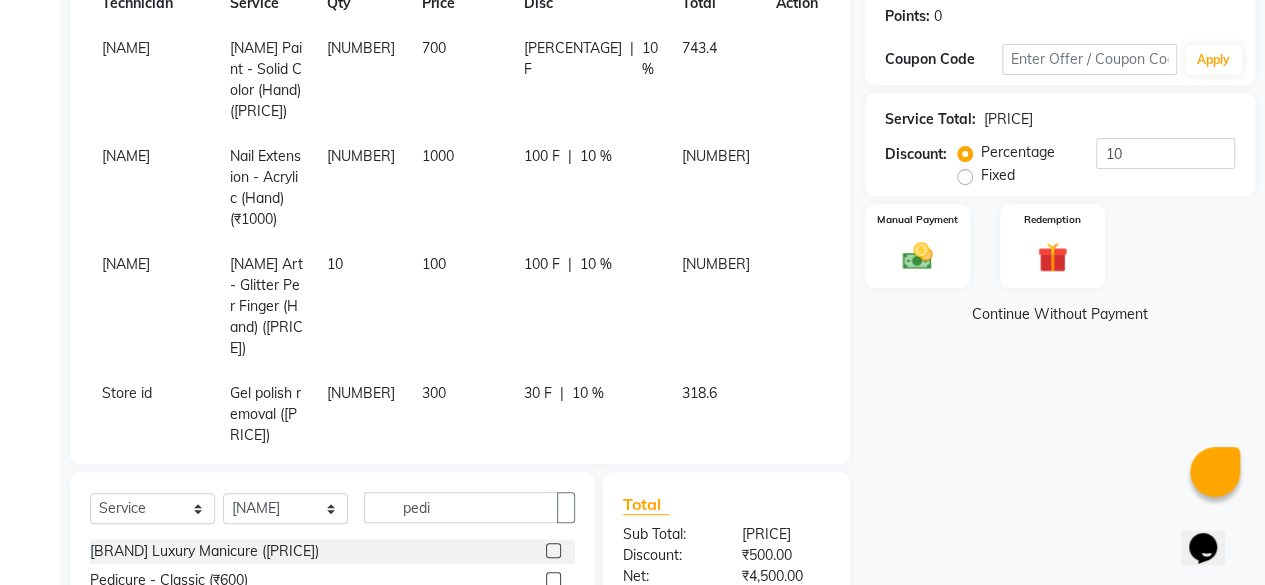 click on "Name: [FIRST] Membership: No Active Membership Total Visits: 1 Card on file: 0 Last Visit: [DATE] Points: 0 Coupon Code Apply Service Total: ₹5,000.00 Discount: Percentage Fixed 10 Manual Payment Redemption Continue Without Payment" at bounding box center (1067, 306) 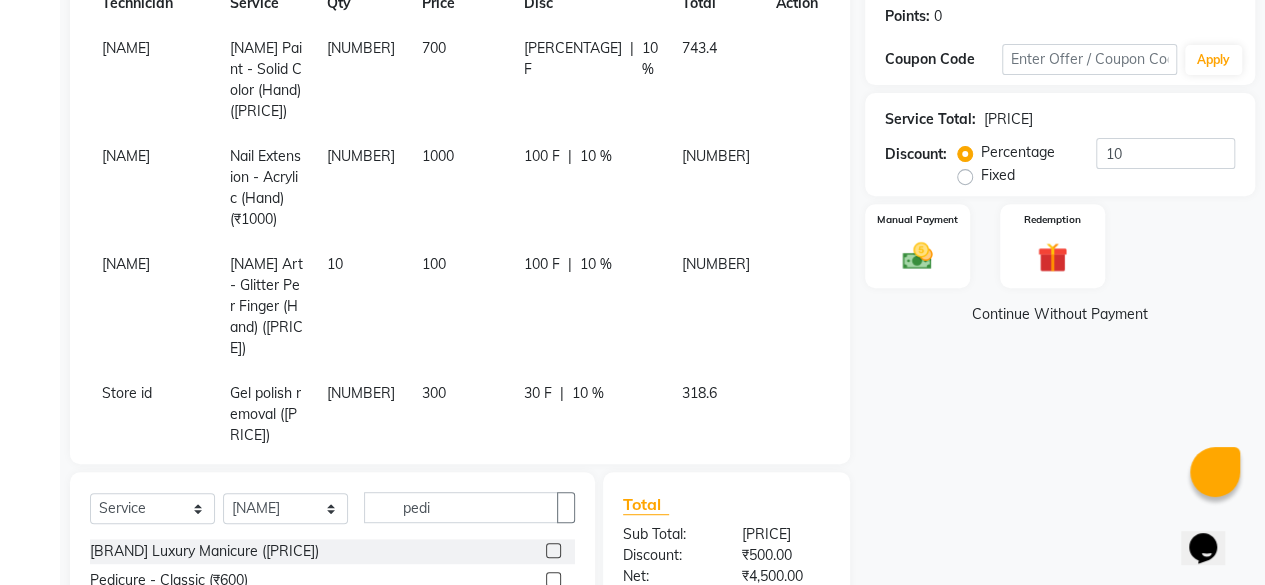 scroll, scrollTop: 515, scrollLeft: 0, axis: vertical 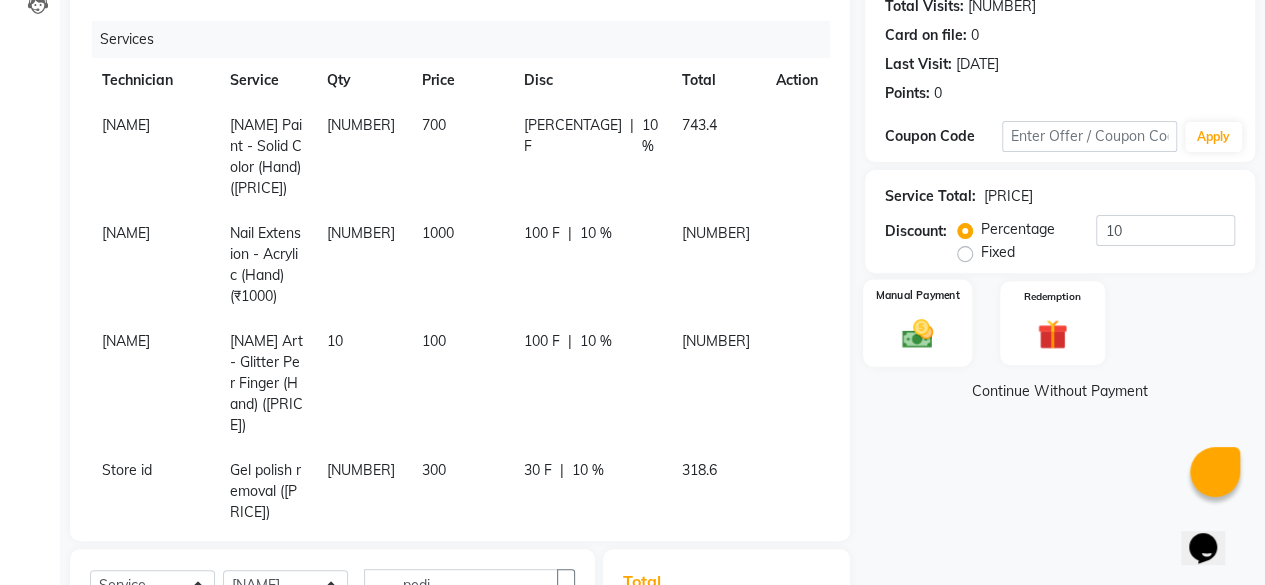 click at bounding box center [917, 333] 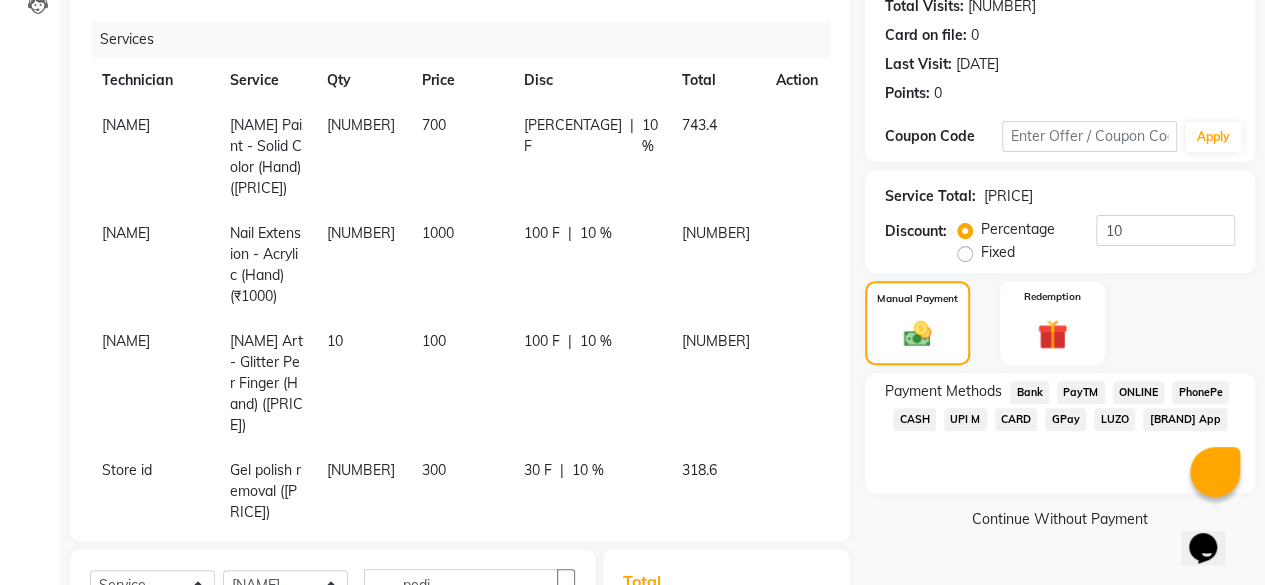 click on "ONLINE" at bounding box center (1029, 392) 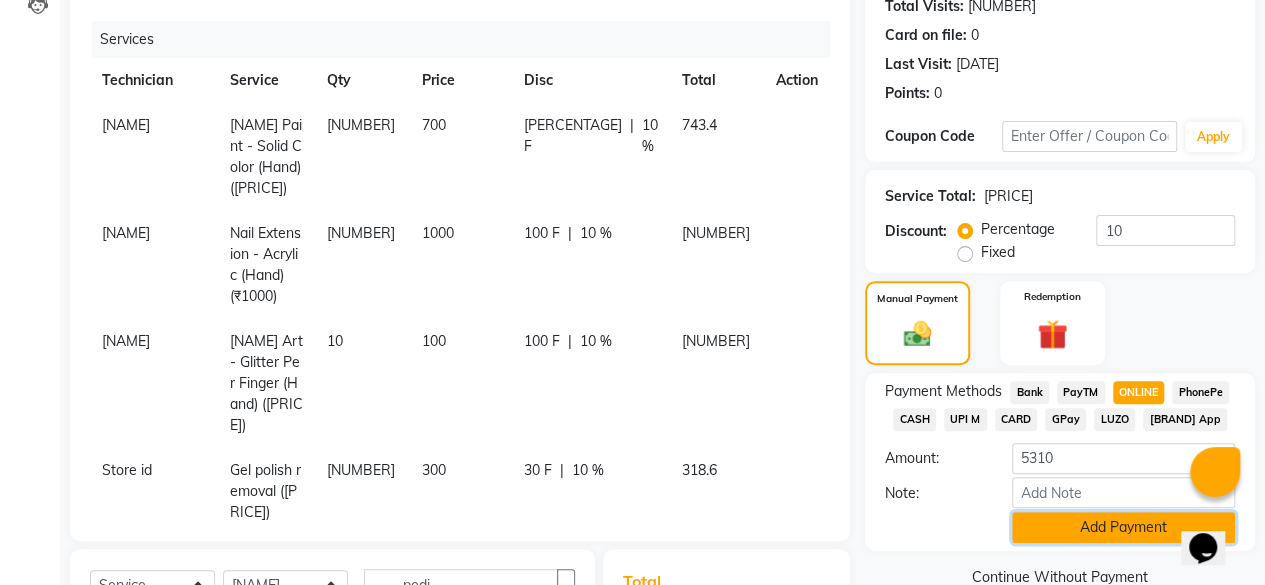 click on "Add Payment" at bounding box center [1123, 527] 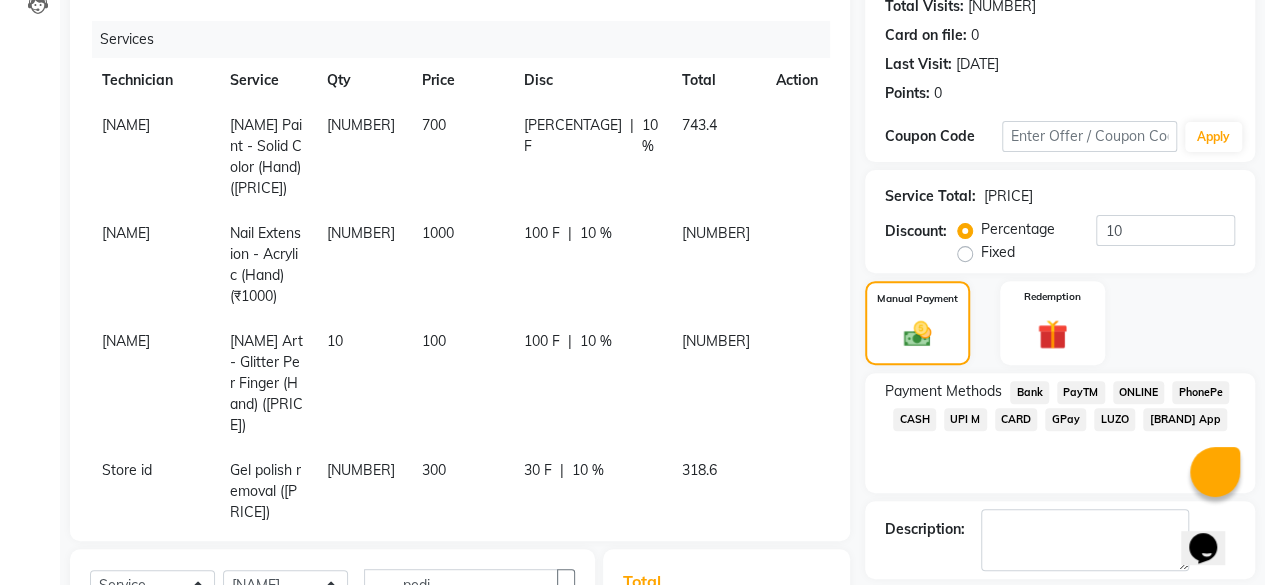 scroll, scrollTop: 555, scrollLeft: 0, axis: vertical 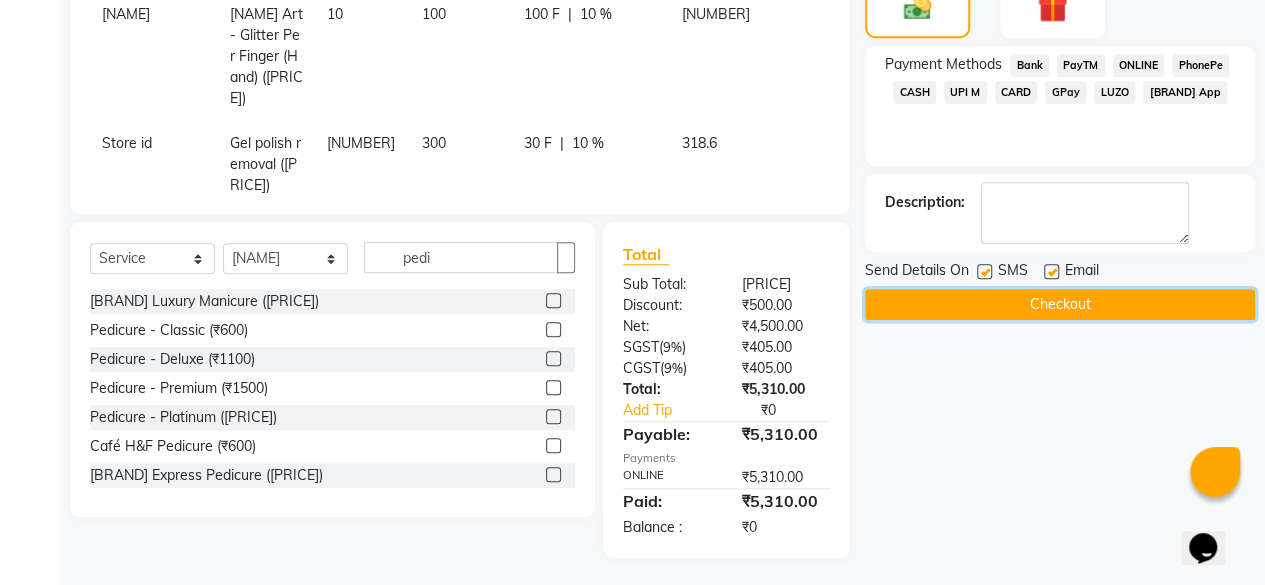 click on "Checkout" at bounding box center [1060, 304] 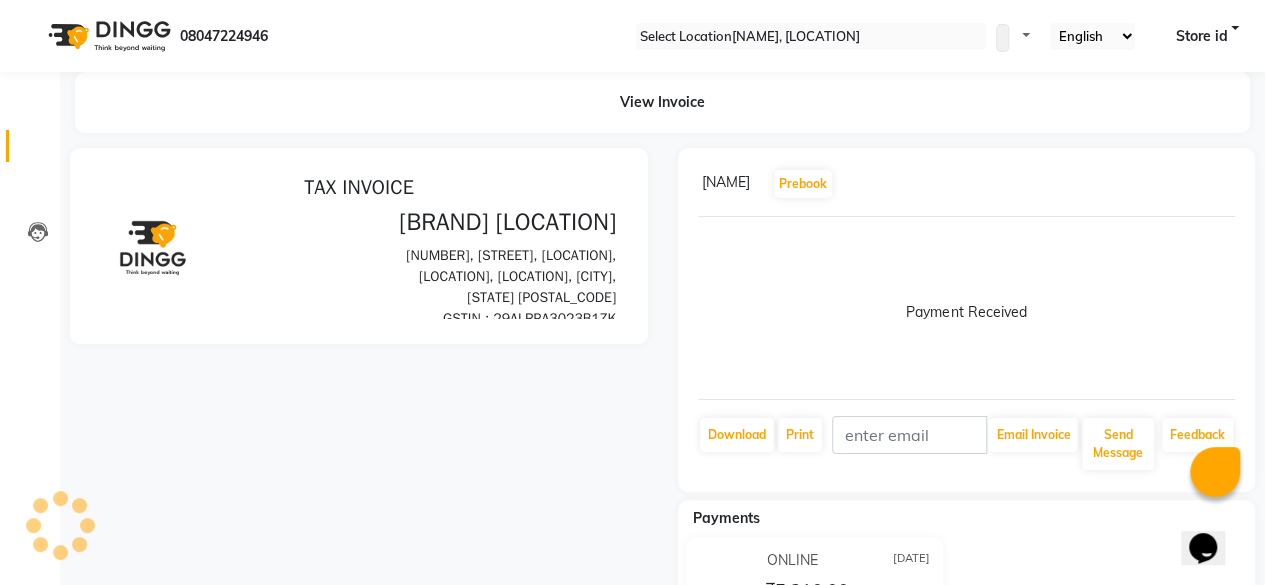 scroll, scrollTop: 0, scrollLeft: 0, axis: both 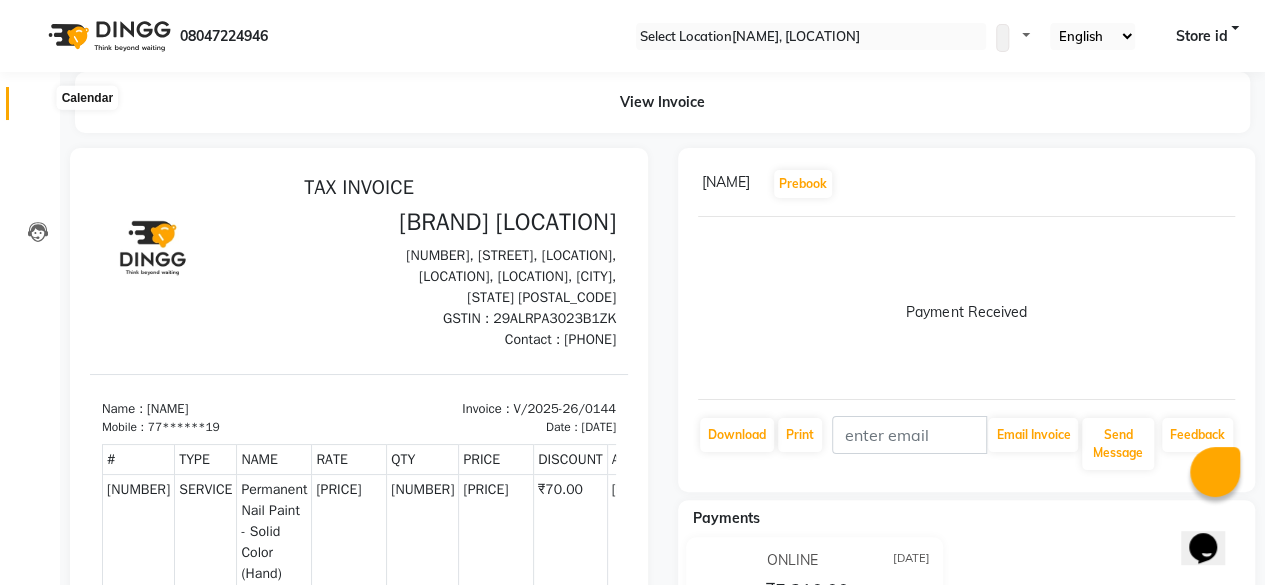 click at bounding box center [37, 108] 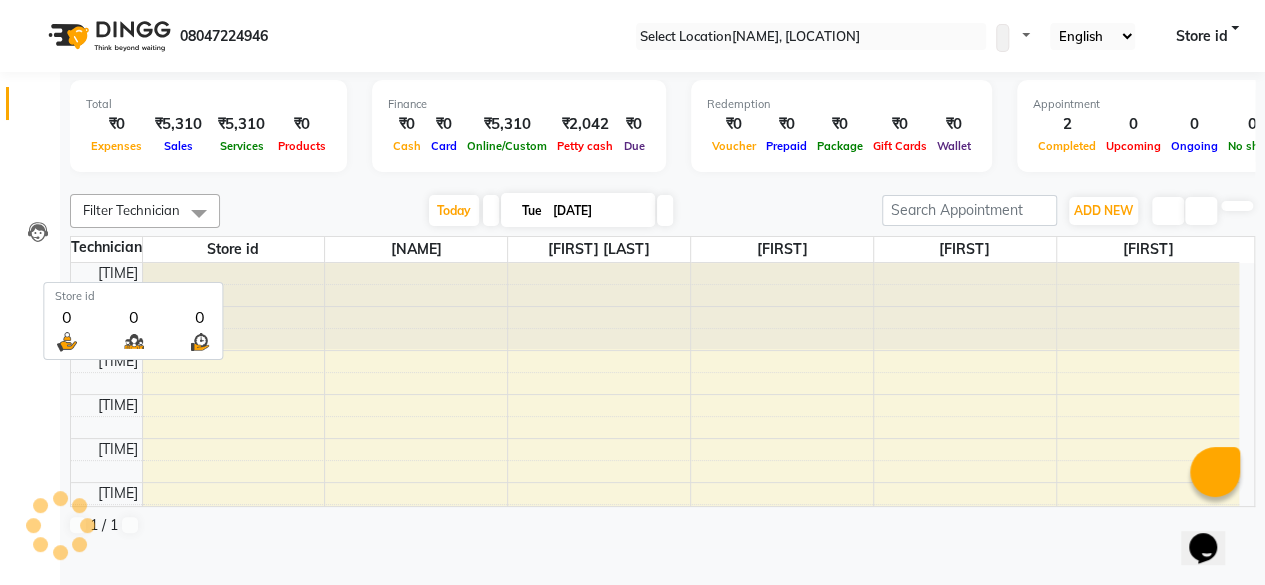 scroll, scrollTop: 0, scrollLeft: 0, axis: both 